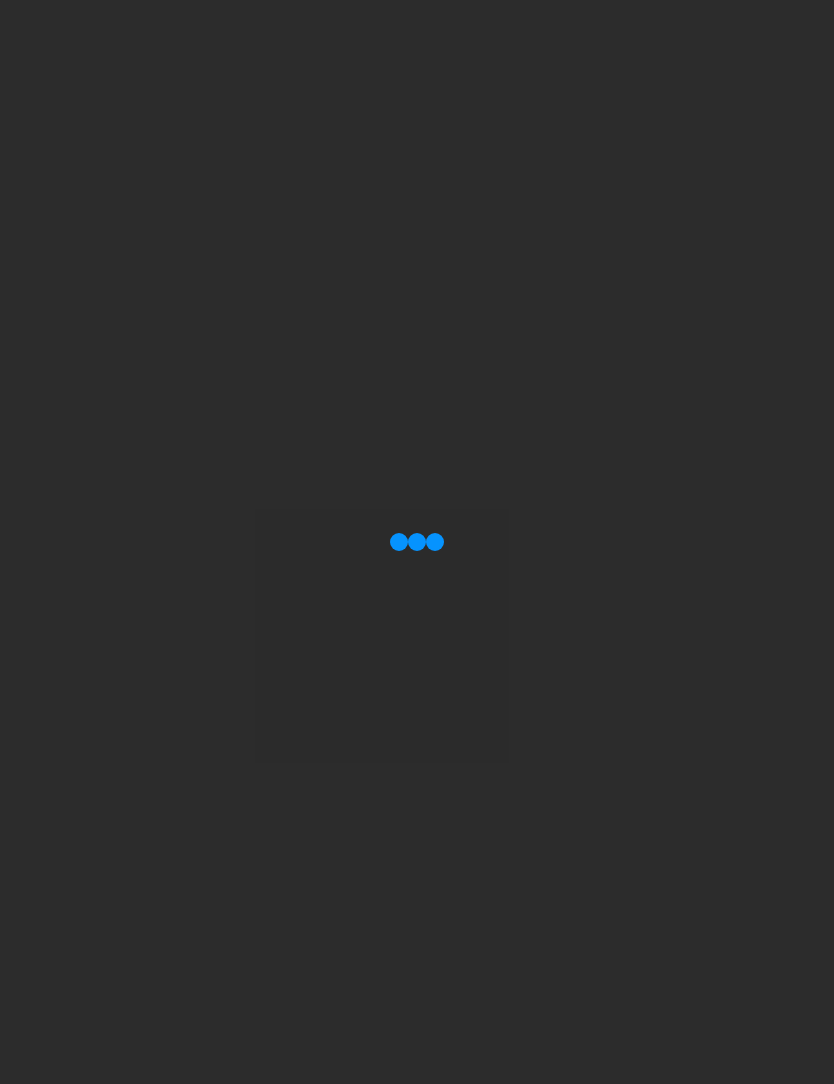 scroll, scrollTop: 0, scrollLeft: 0, axis: both 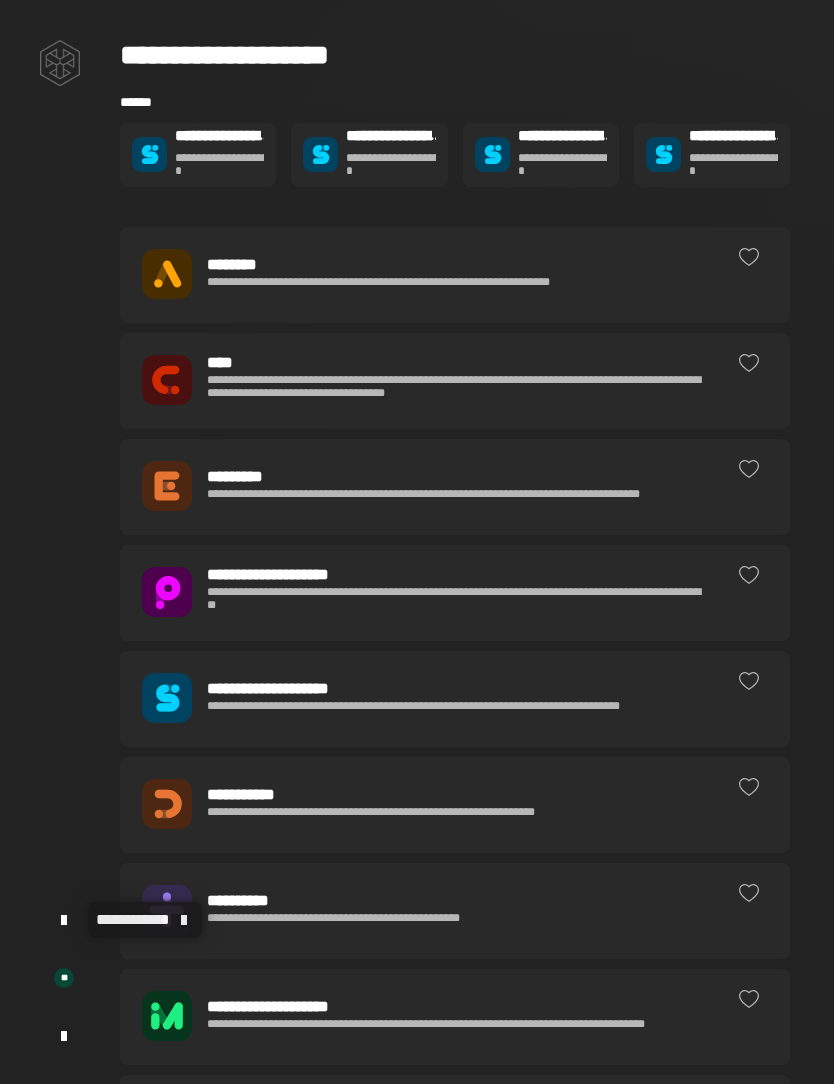 click 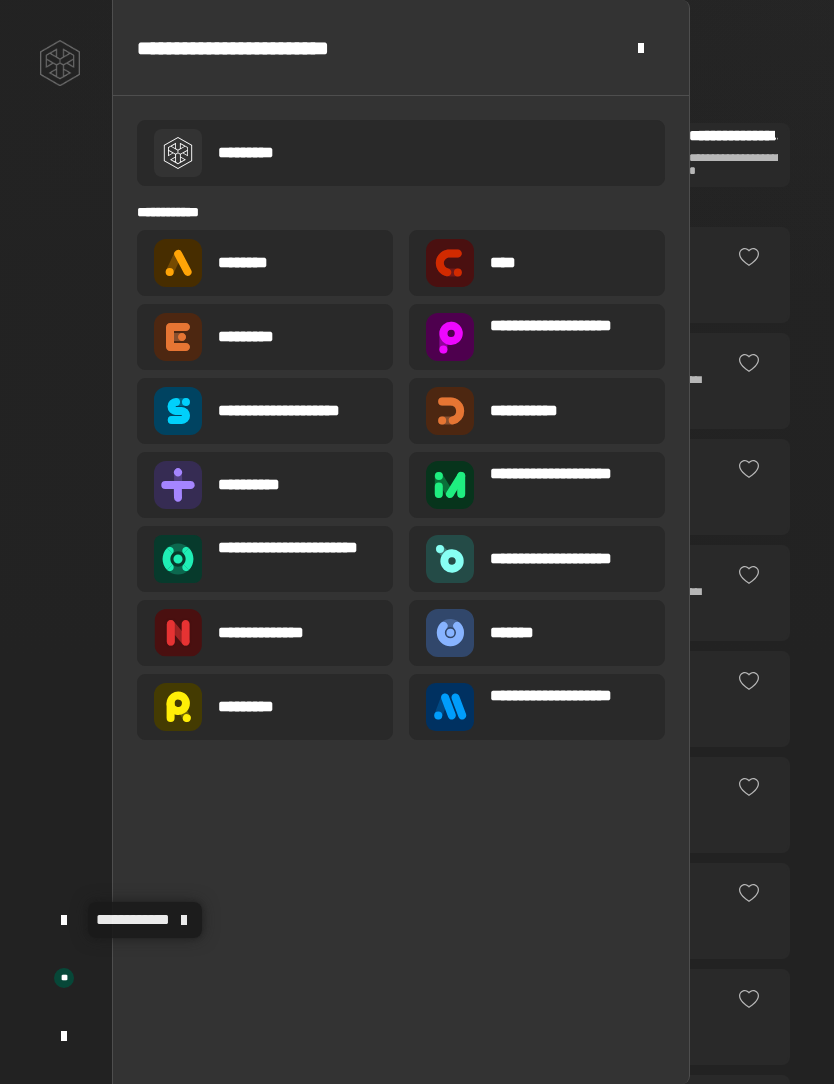 click on "**********" at bounding box center [569, 707] 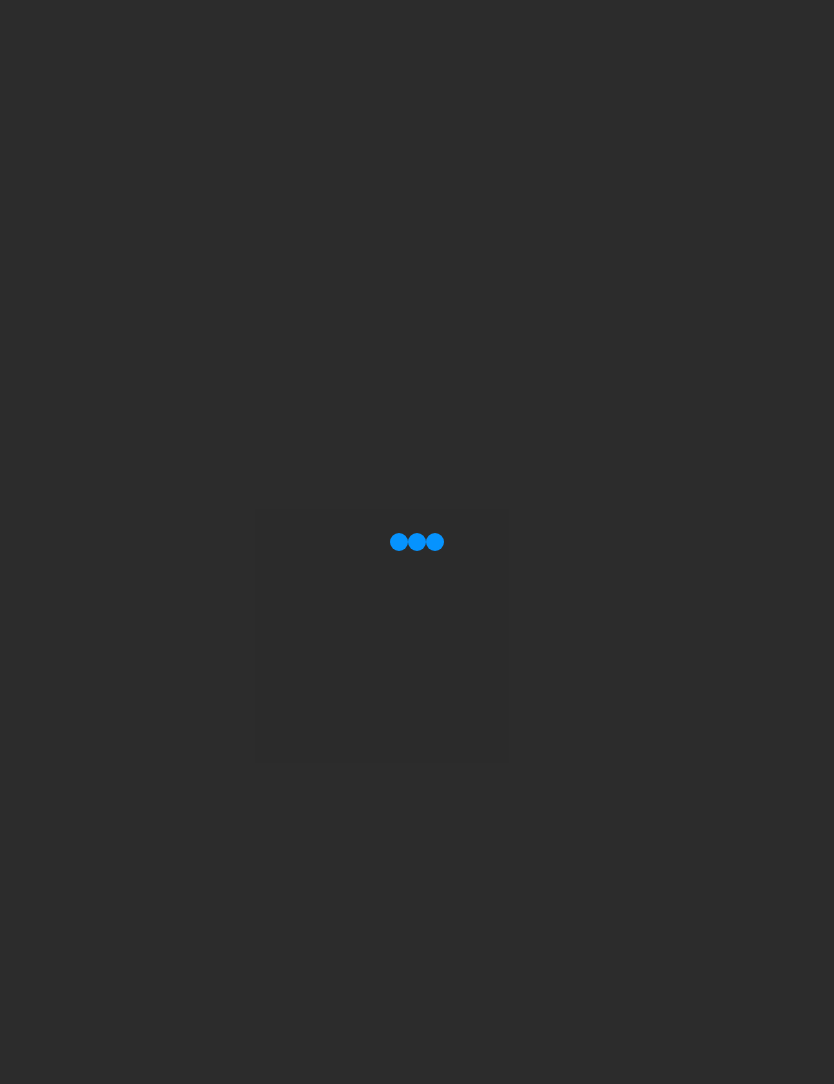 scroll, scrollTop: 0, scrollLeft: 0, axis: both 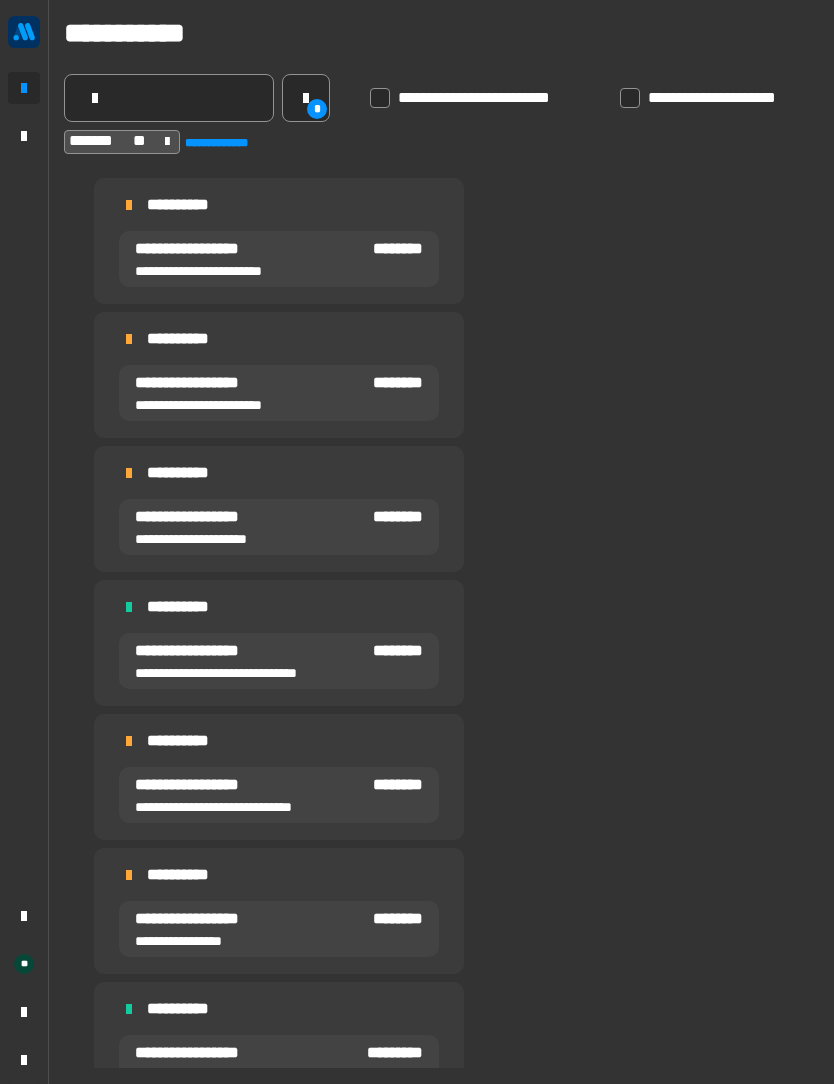 click 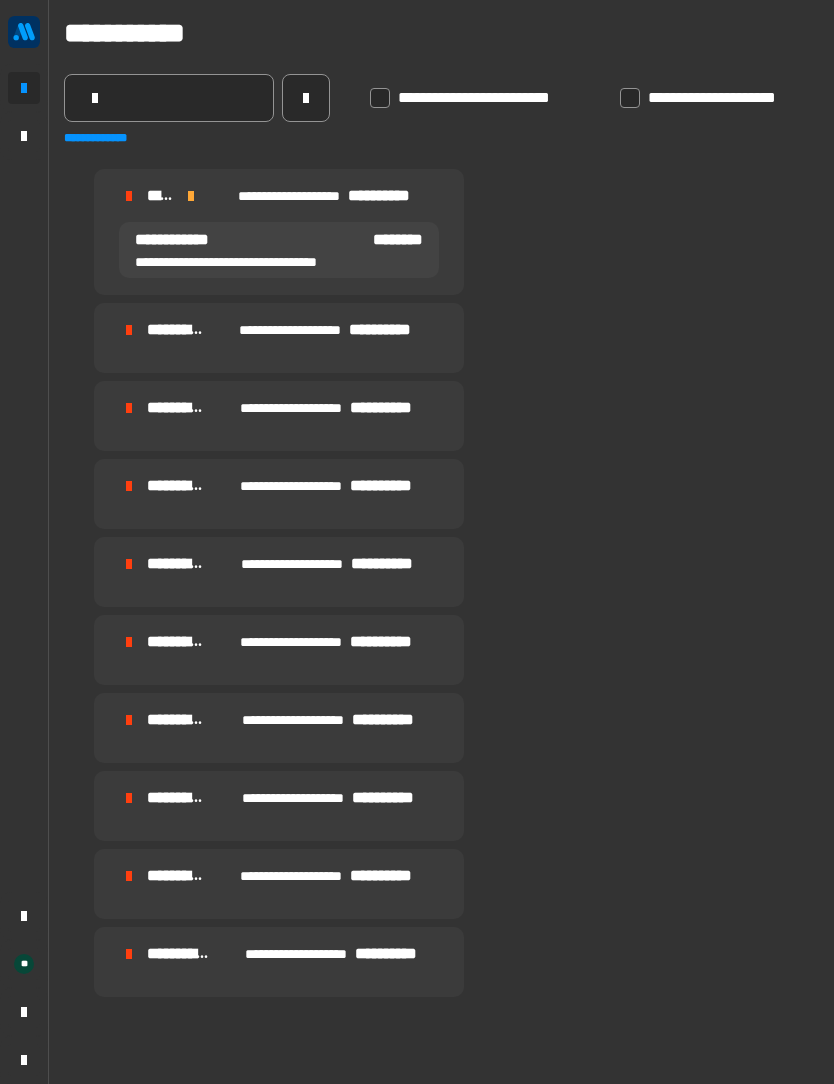 click 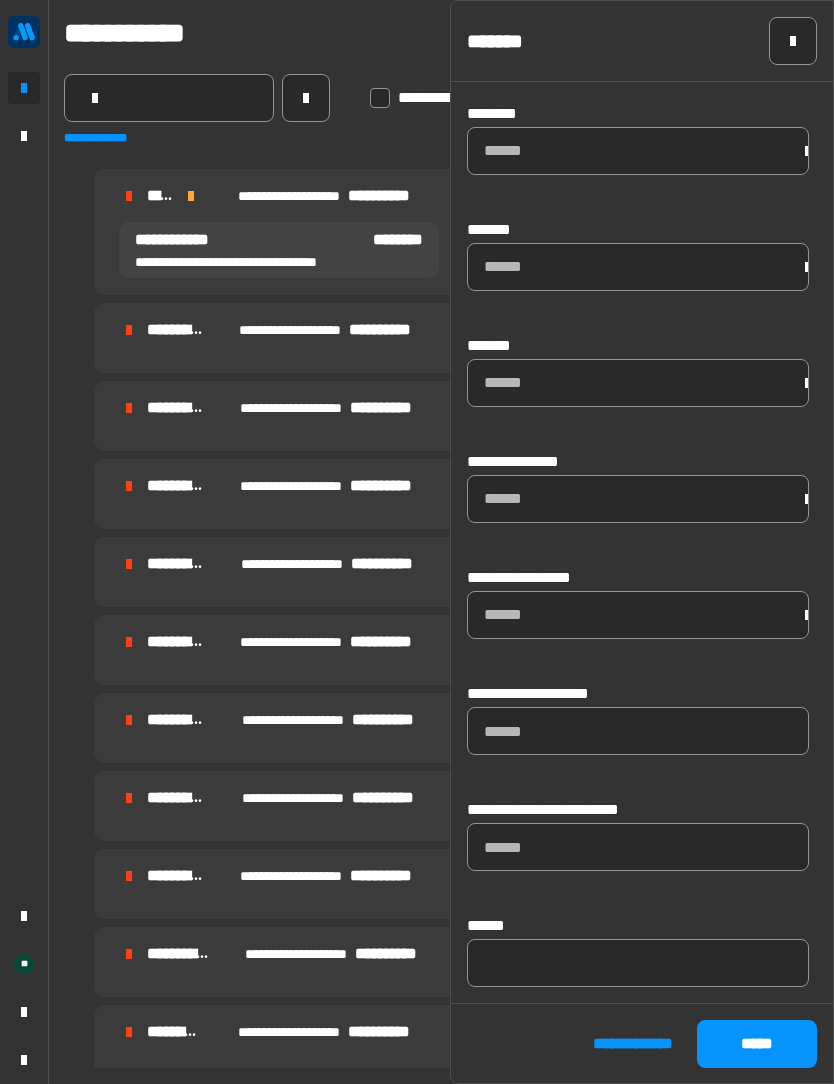 scroll, scrollTop: 1039, scrollLeft: 0, axis: vertical 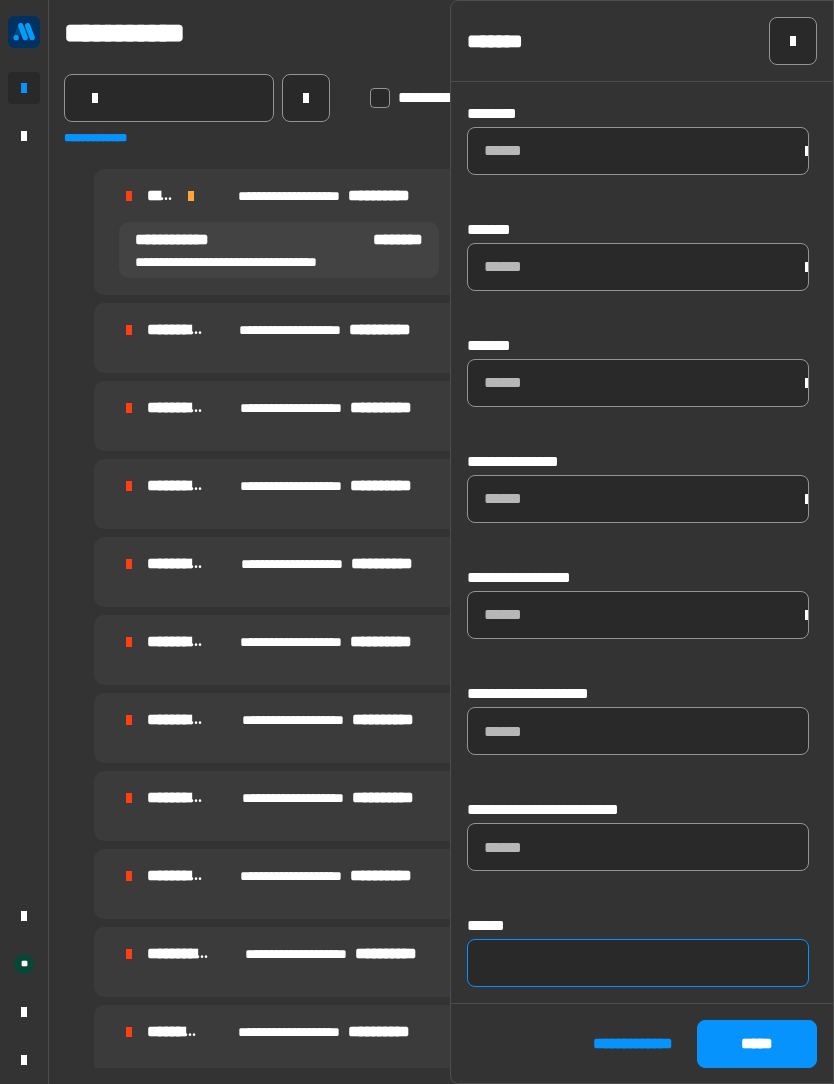 click 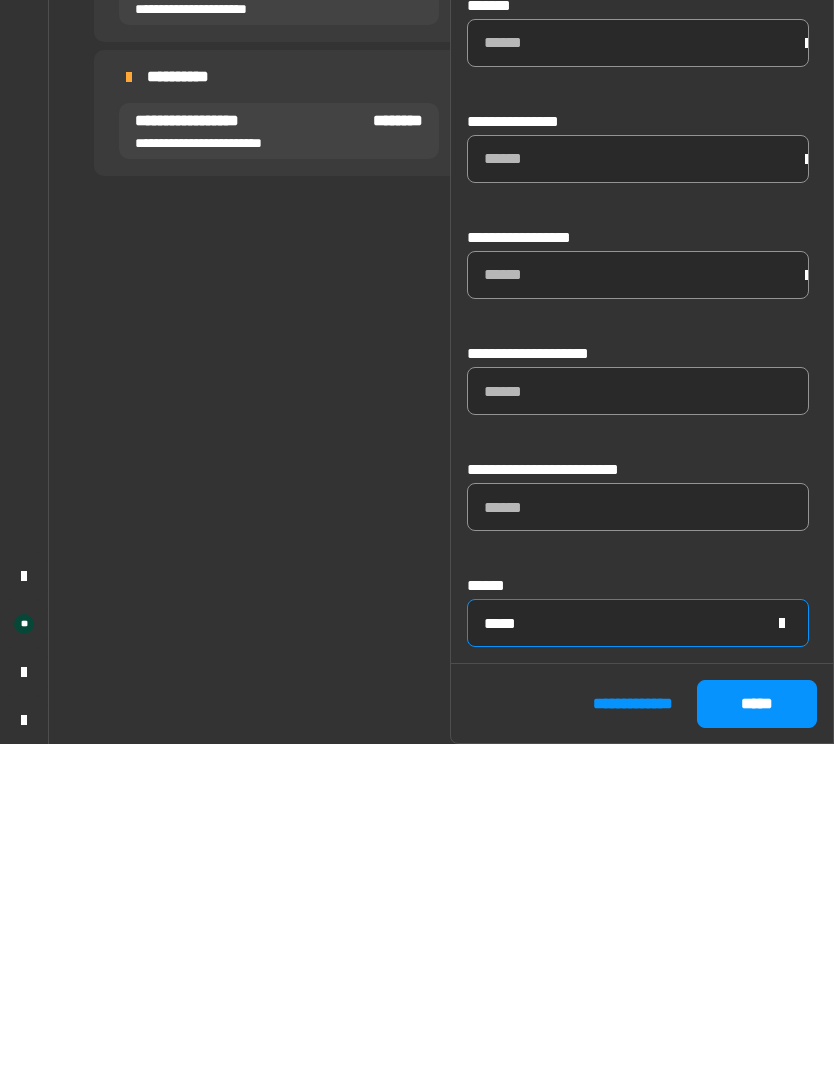 scroll, scrollTop: 1021, scrollLeft: 0, axis: vertical 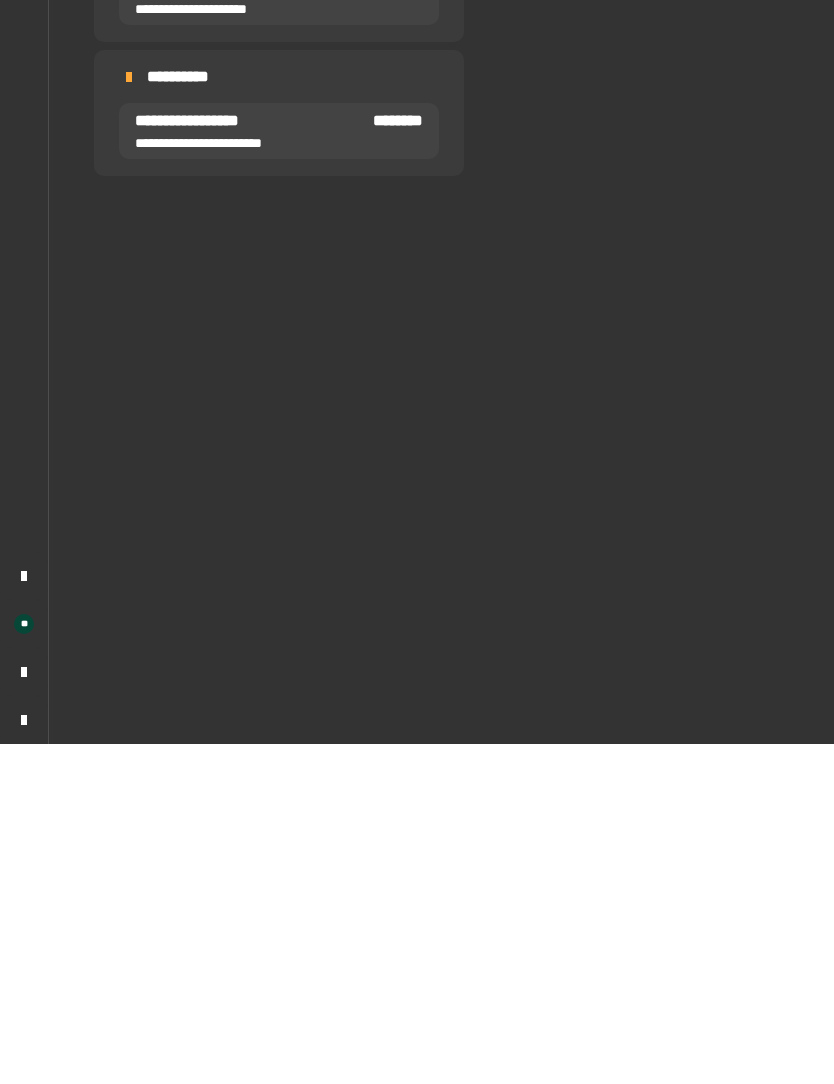 type on "*****" 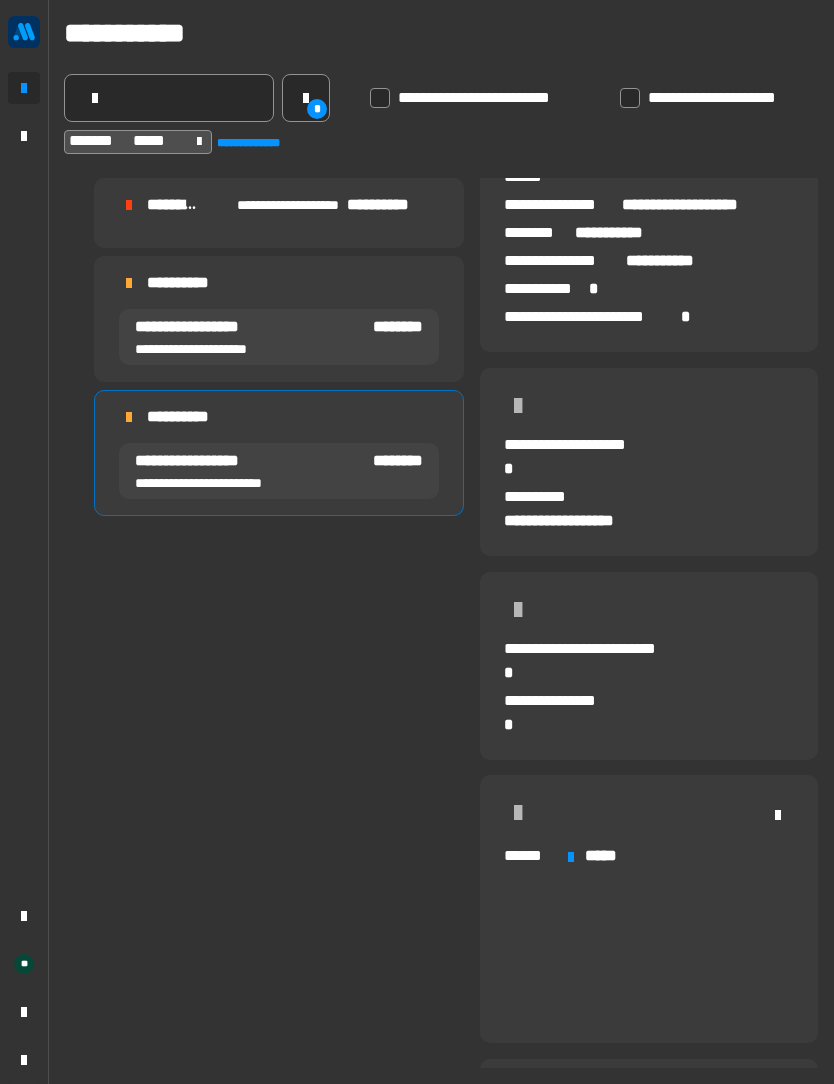 scroll, scrollTop: 436, scrollLeft: 0, axis: vertical 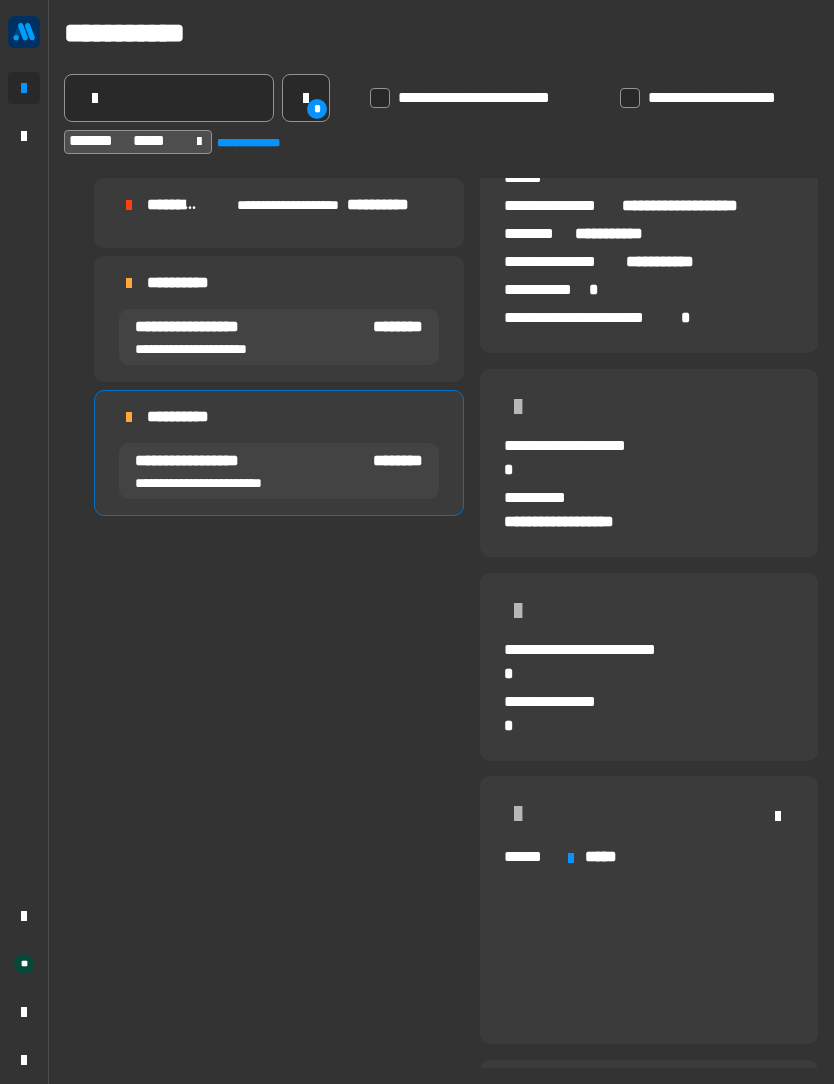 click on "**********" at bounding box center [279, 417] 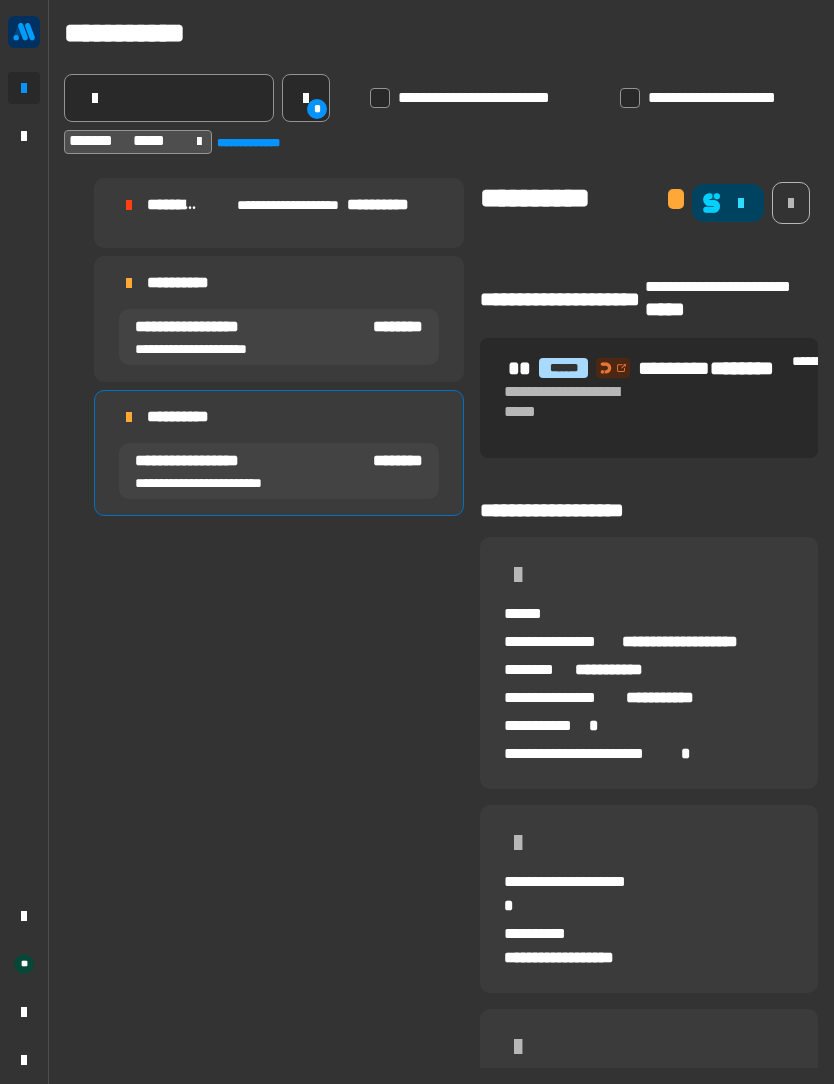 scroll, scrollTop: 0, scrollLeft: 0, axis: both 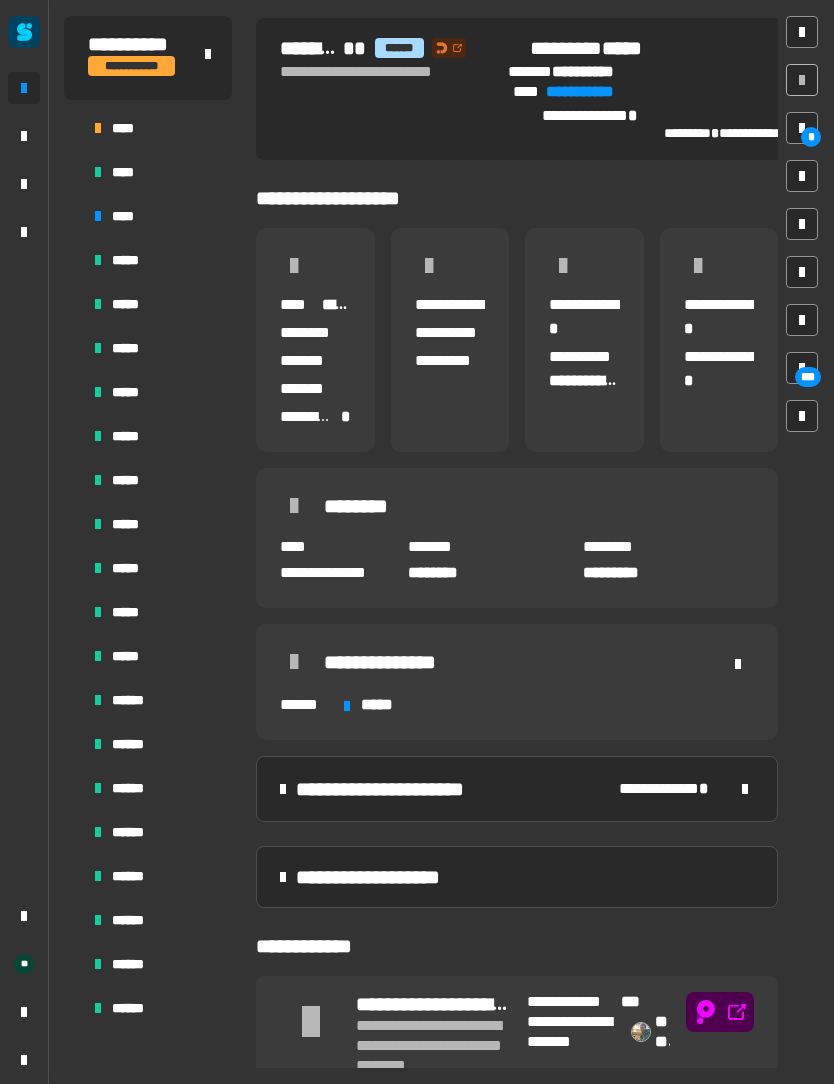 click 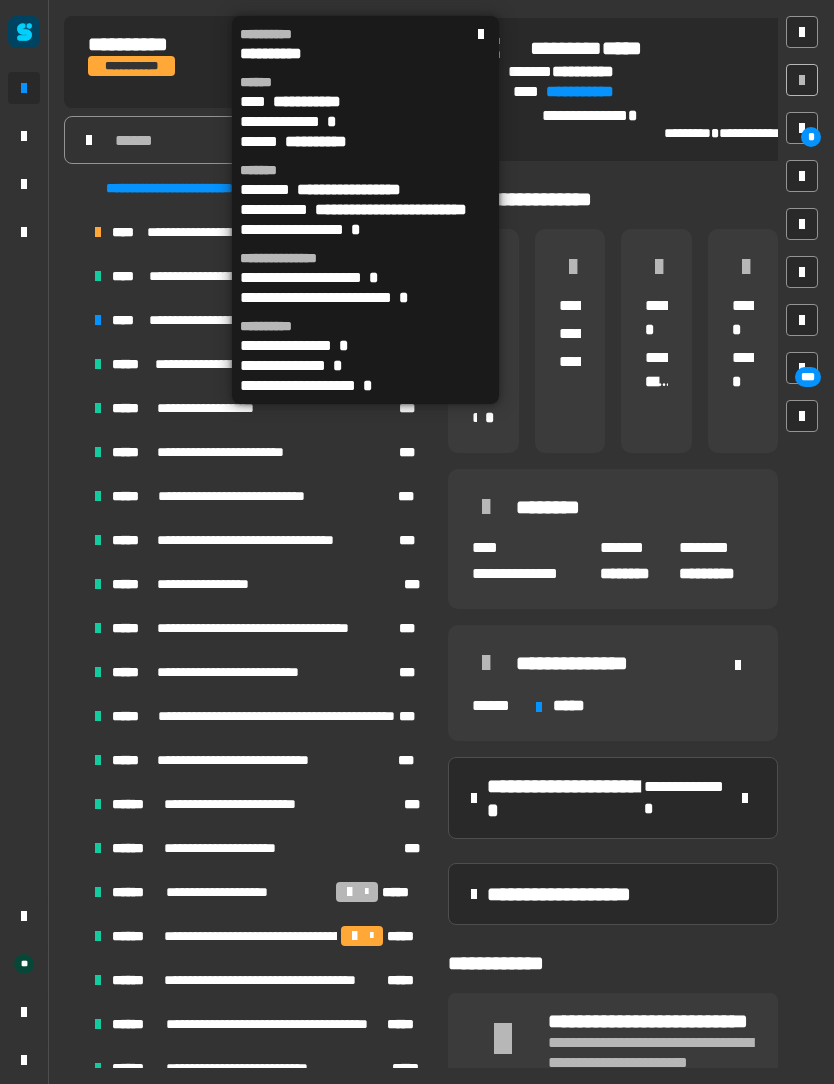 click 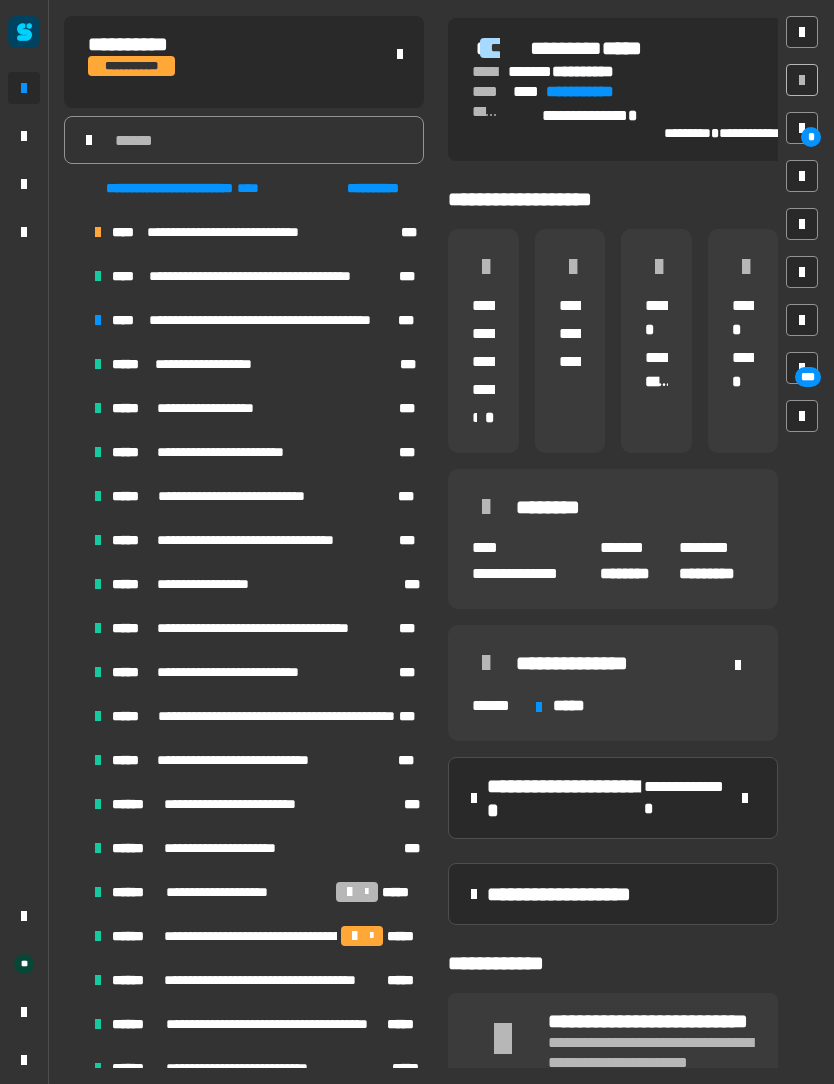 click on "**********" 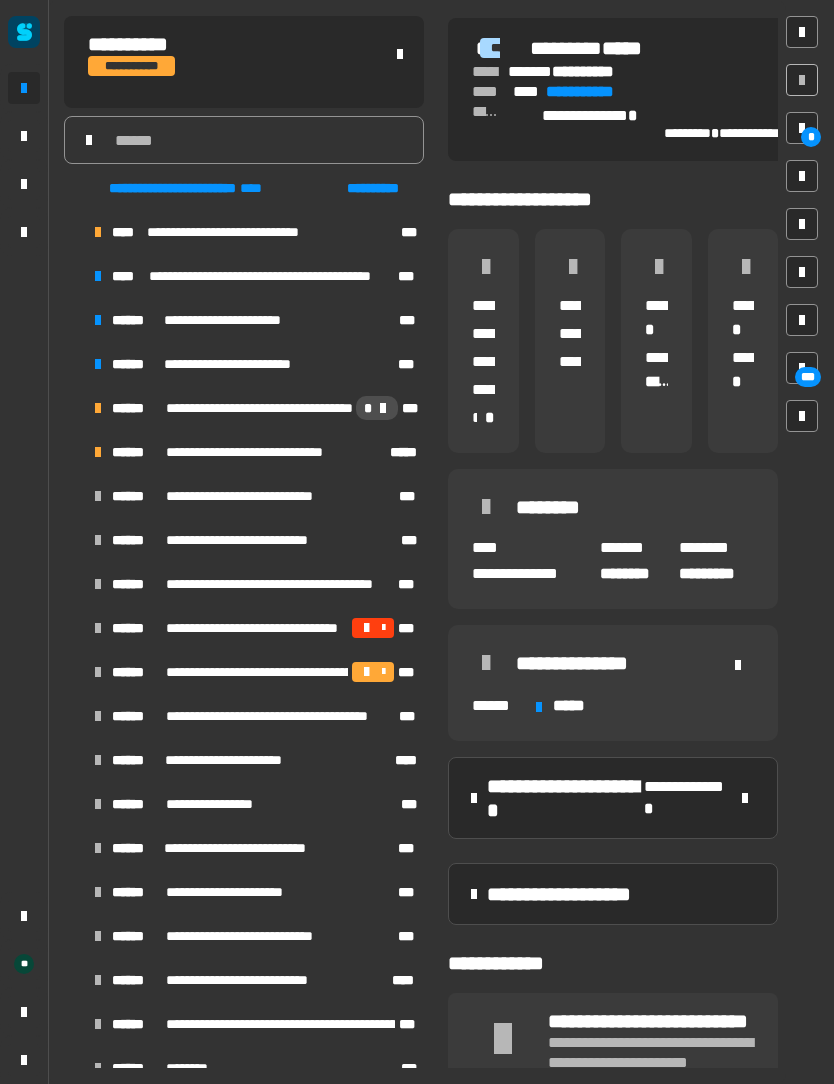 click at bounding box center [74, 276] 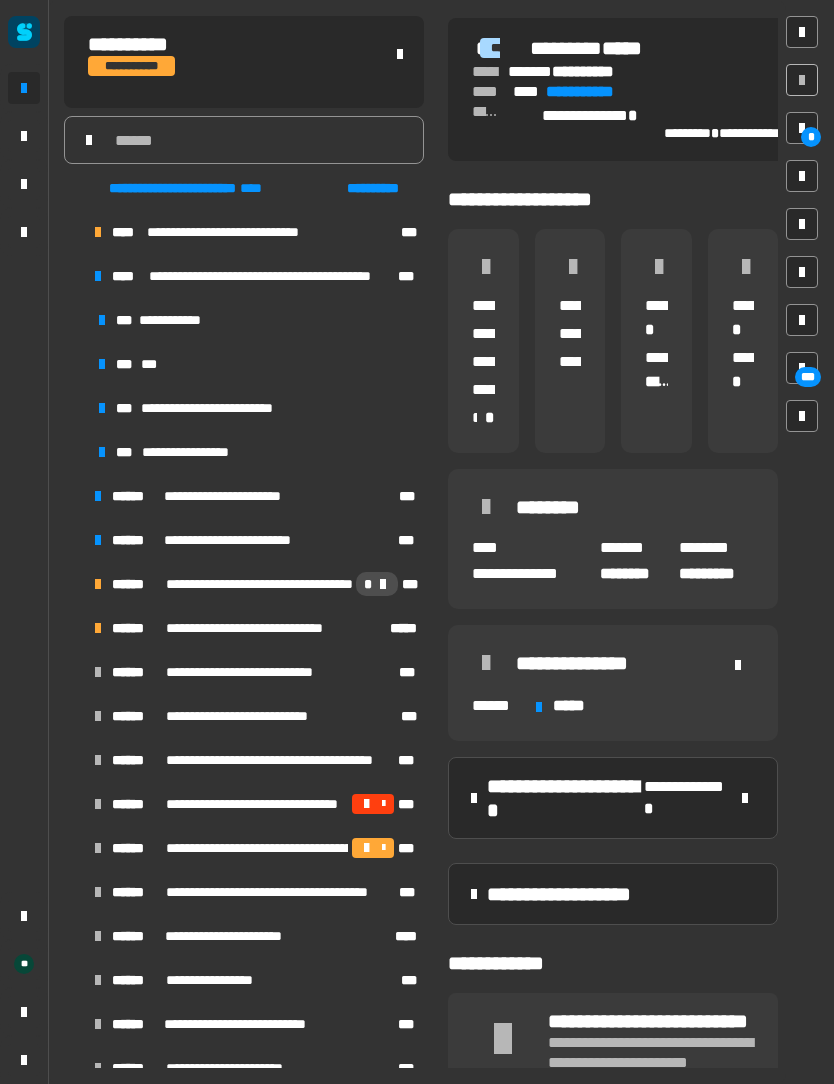 click at bounding box center [74, 276] 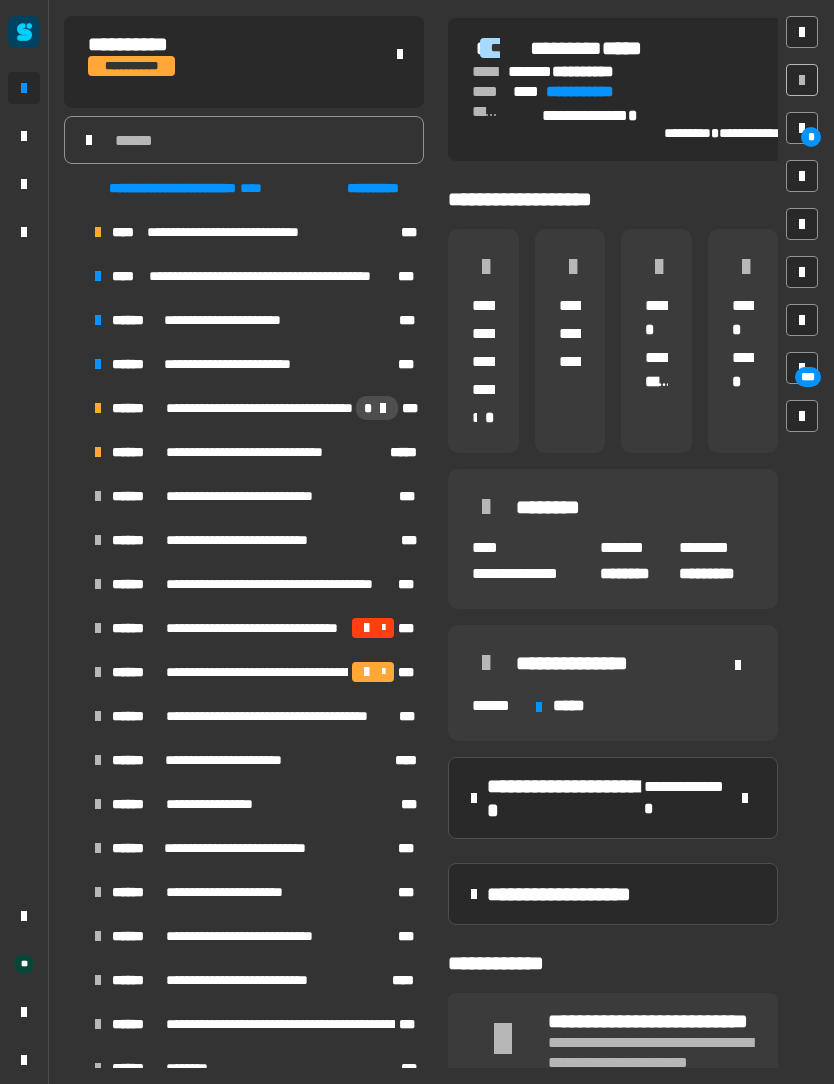 click at bounding box center [98, 364] 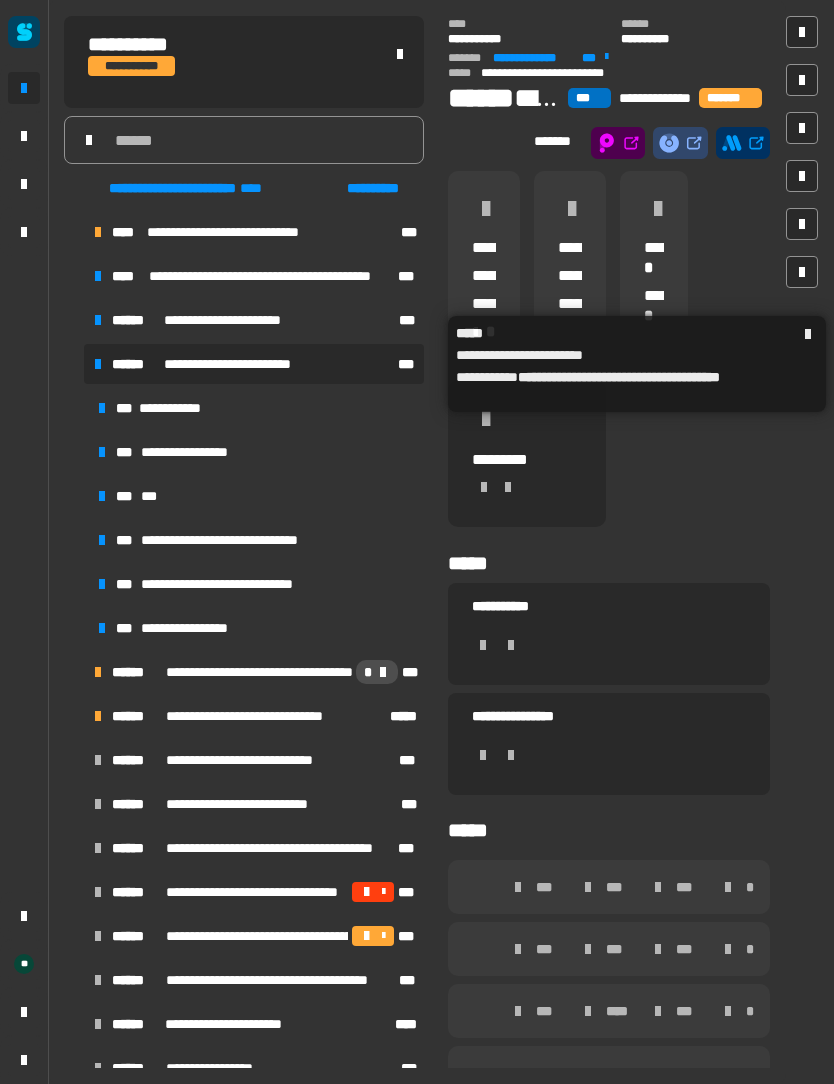 click at bounding box center (74, 364) 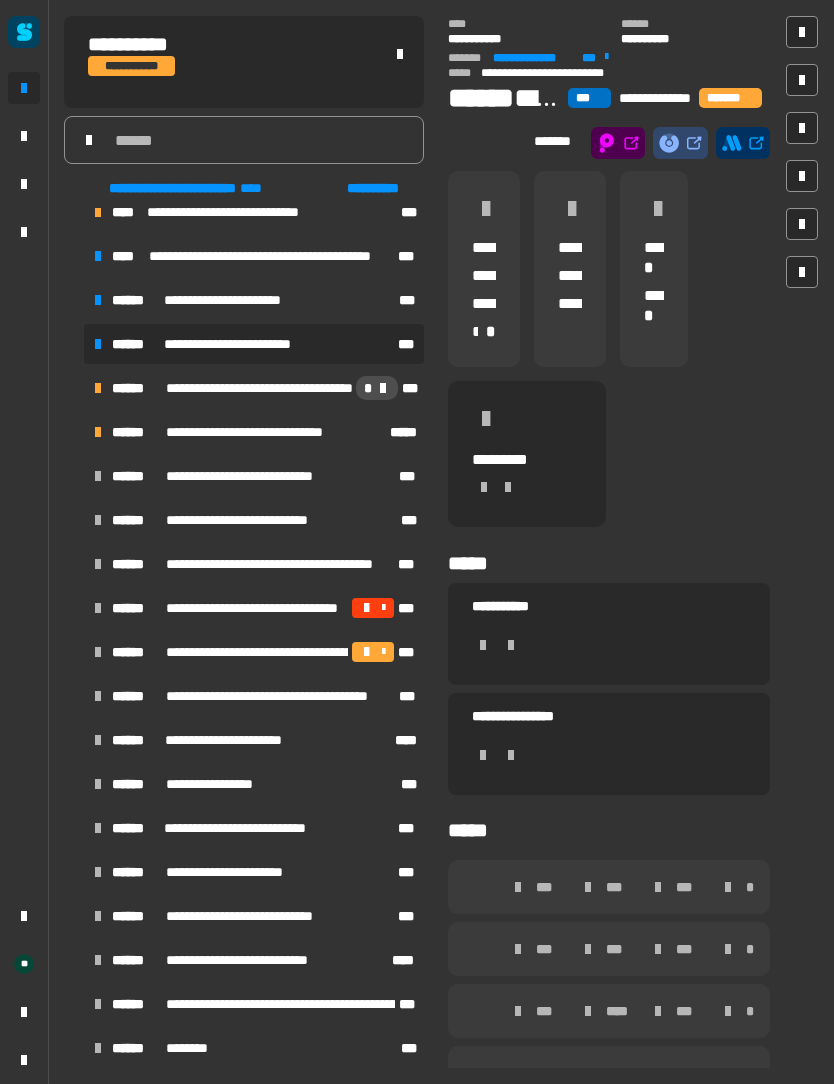 scroll, scrollTop: 20, scrollLeft: 0, axis: vertical 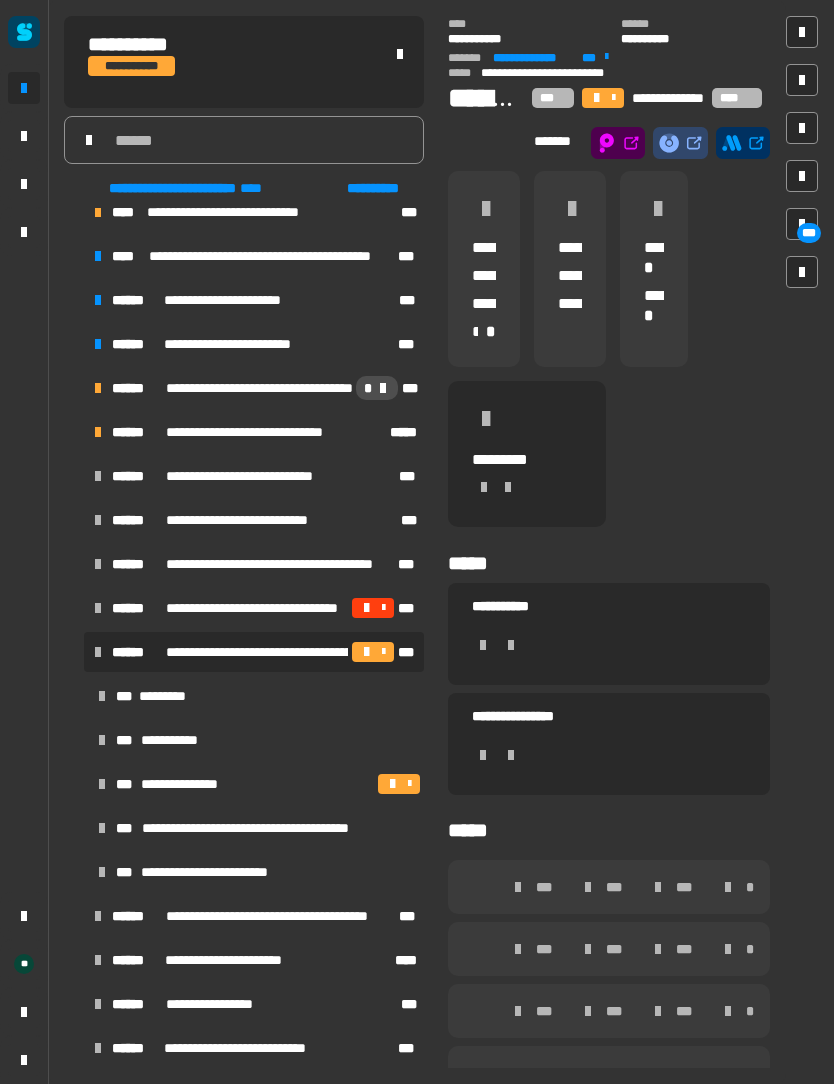 click at bounding box center [98, 608] 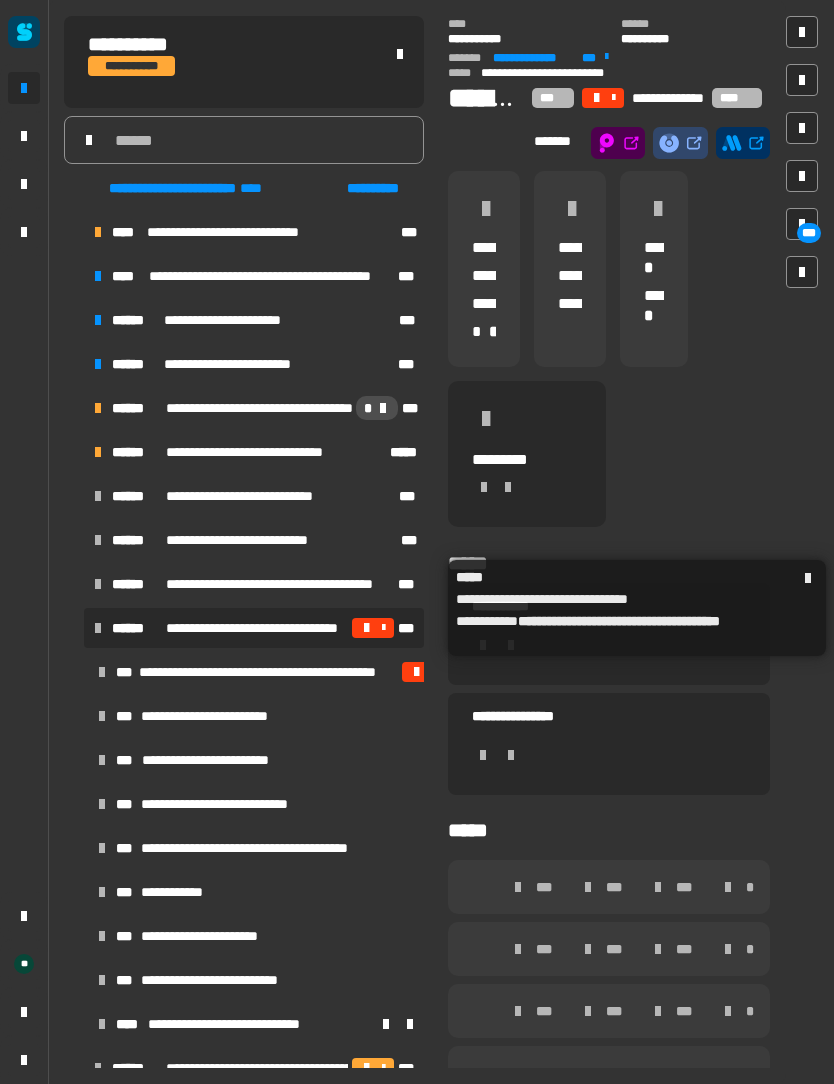 scroll, scrollTop: 0, scrollLeft: 0, axis: both 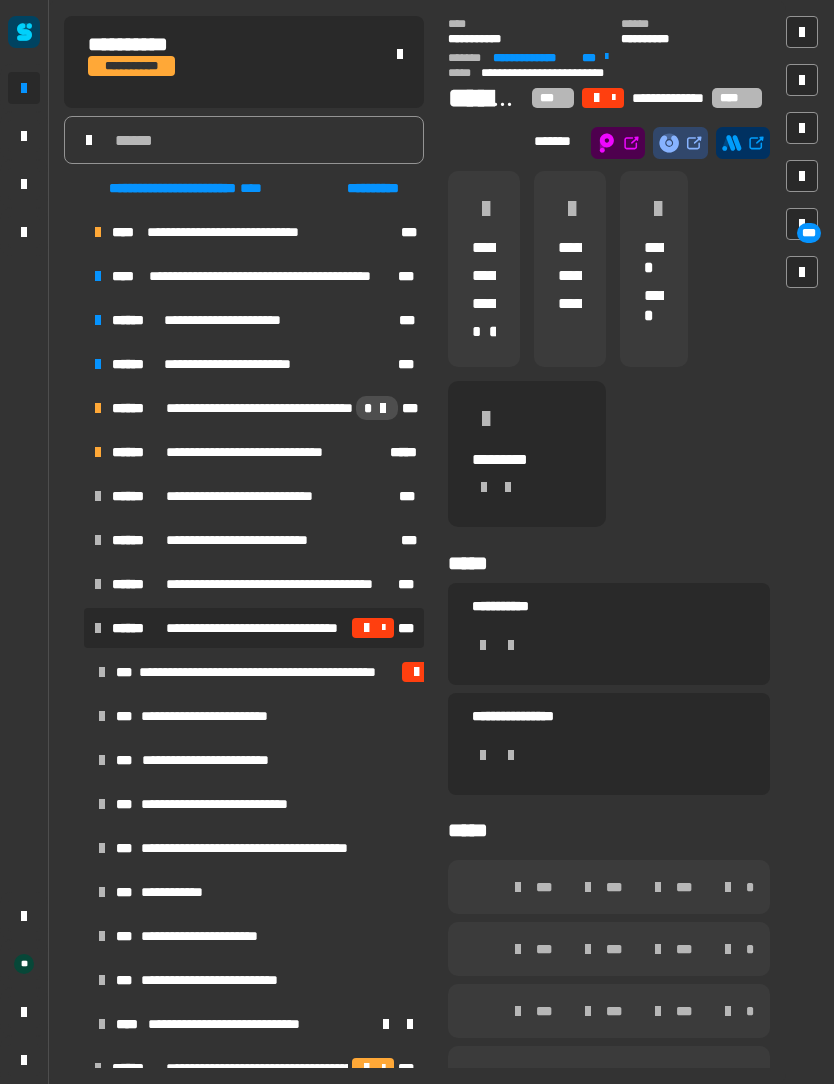 click on "**********" at bounding box center [256, 672] 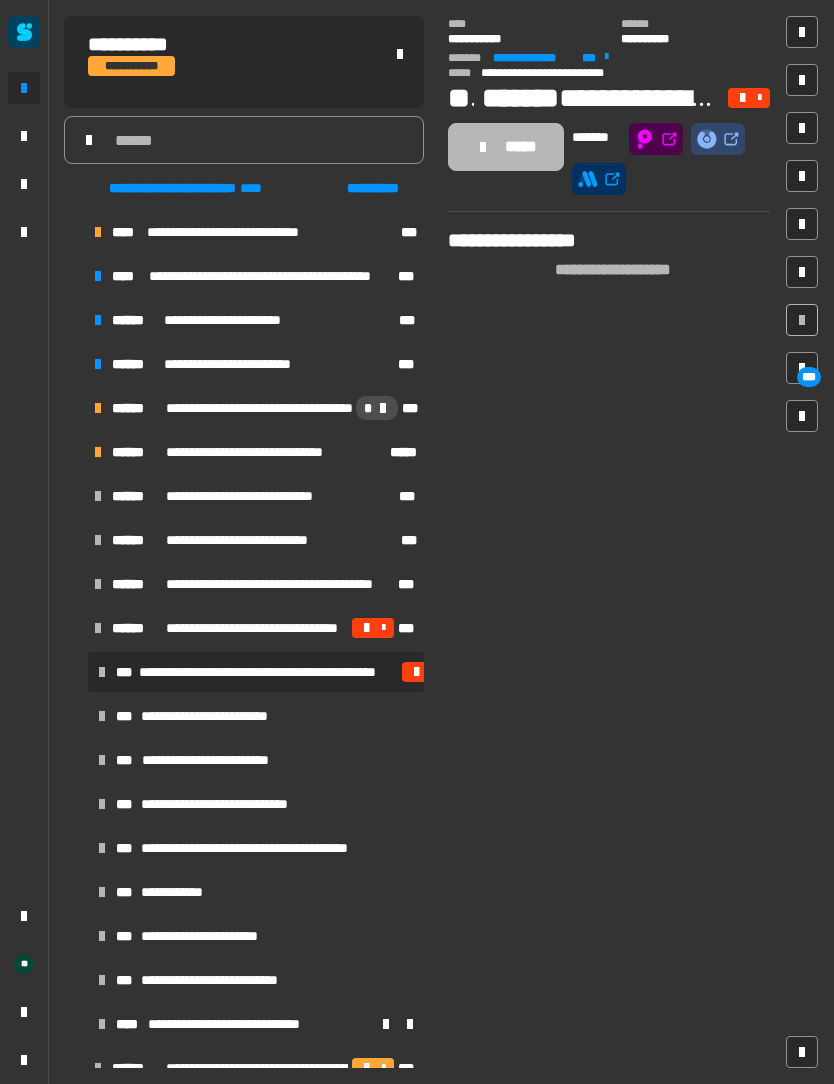 click at bounding box center (74, 628) 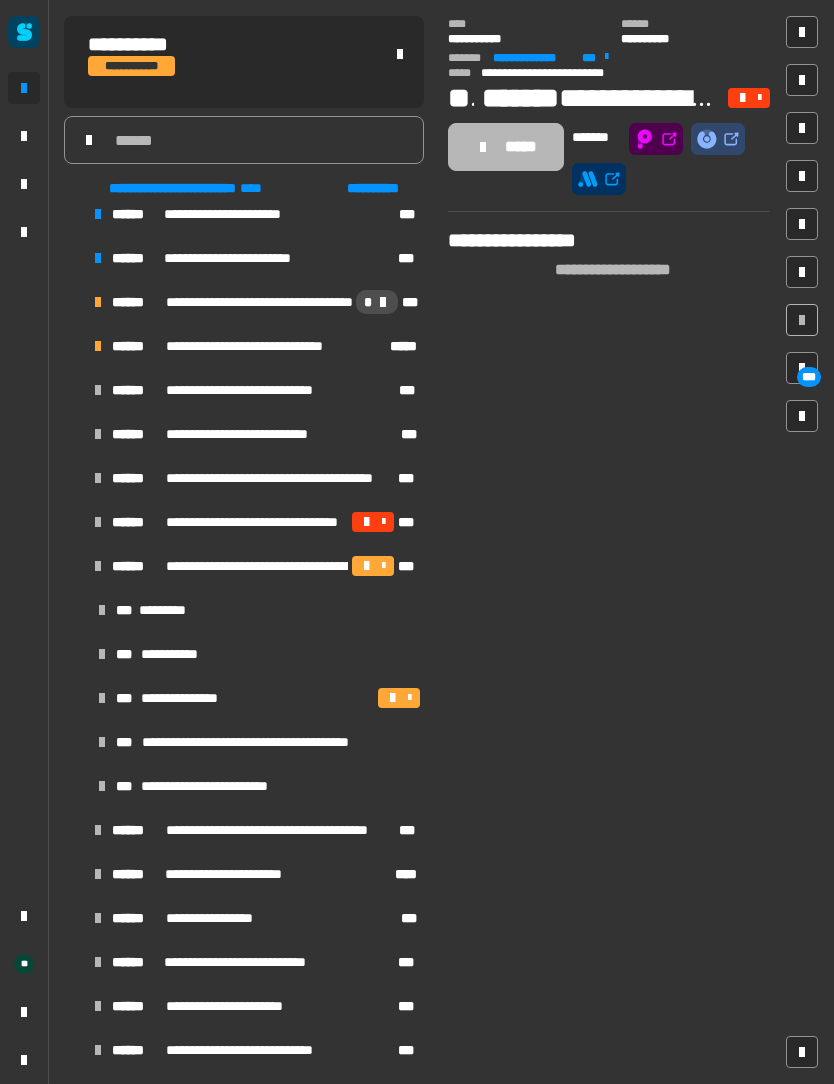 scroll, scrollTop: 107, scrollLeft: 0, axis: vertical 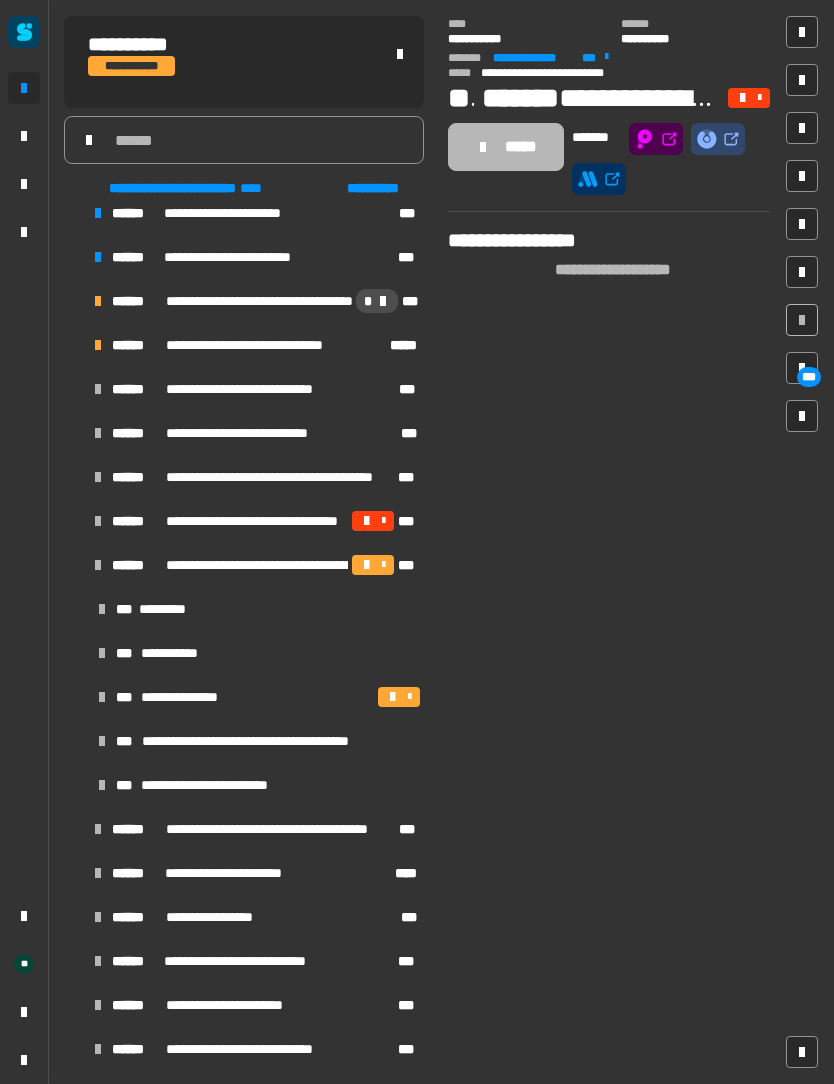 click at bounding box center [74, 565] 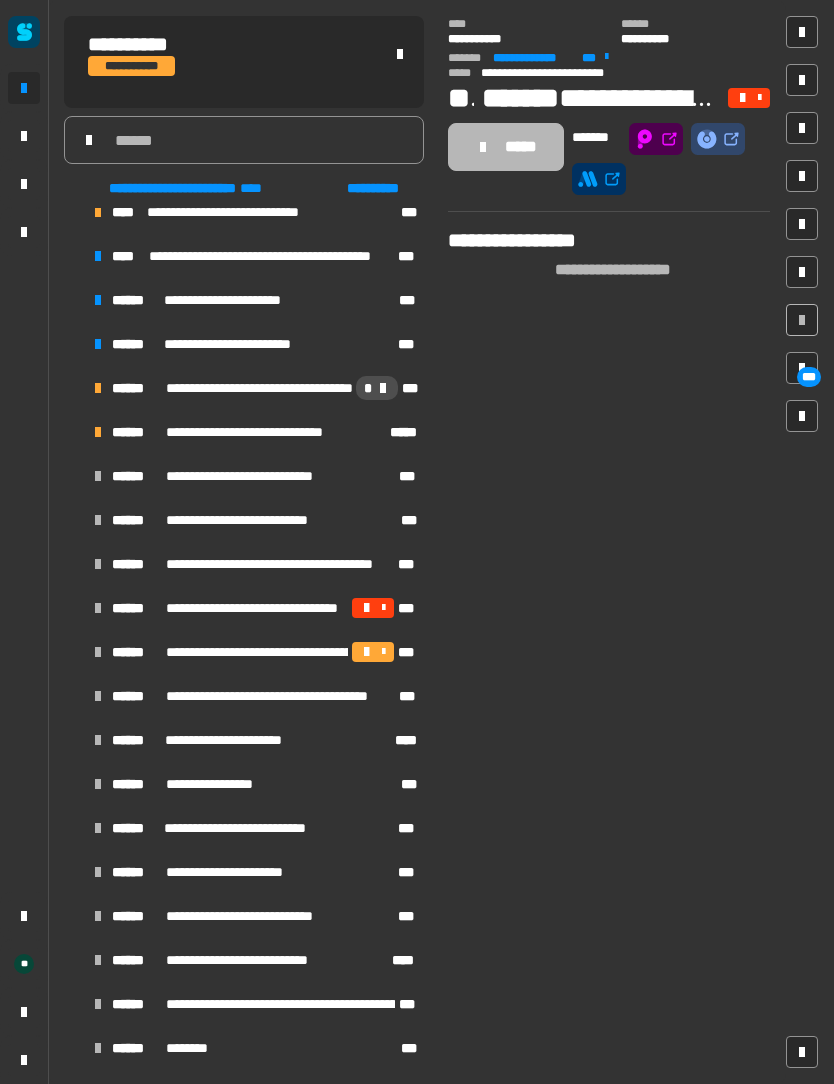 click 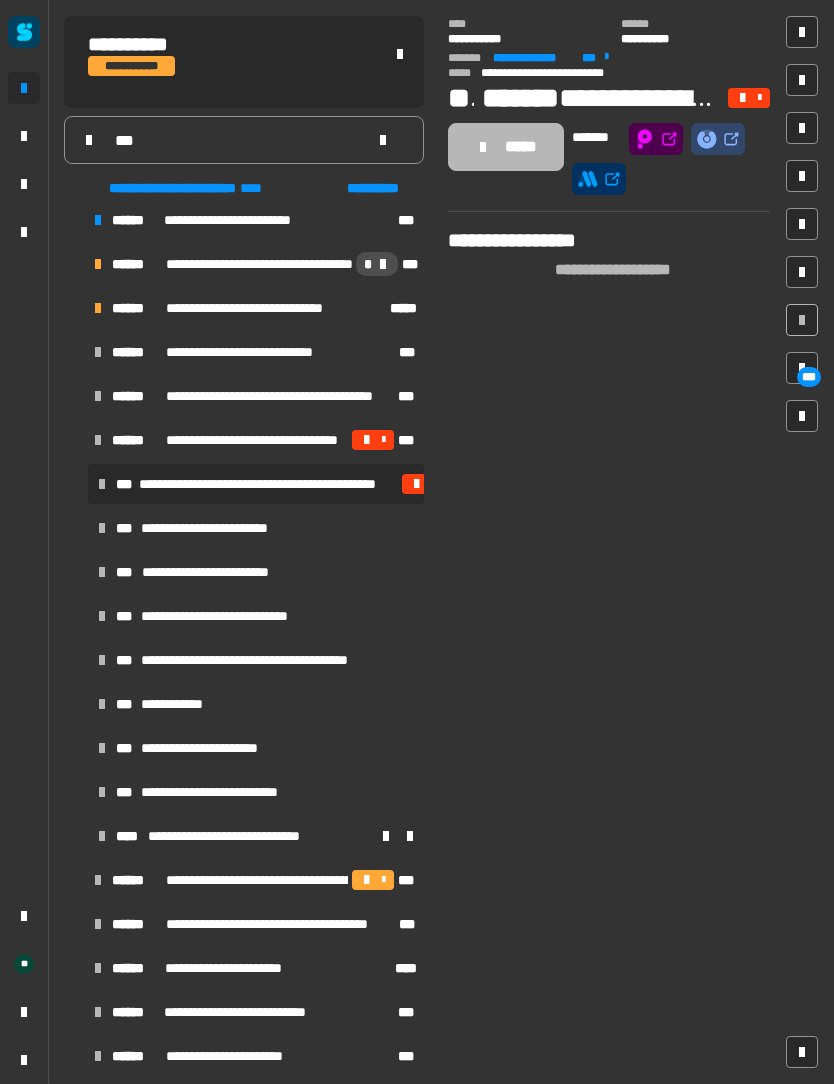 scroll, scrollTop: 0, scrollLeft: 0, axis: both 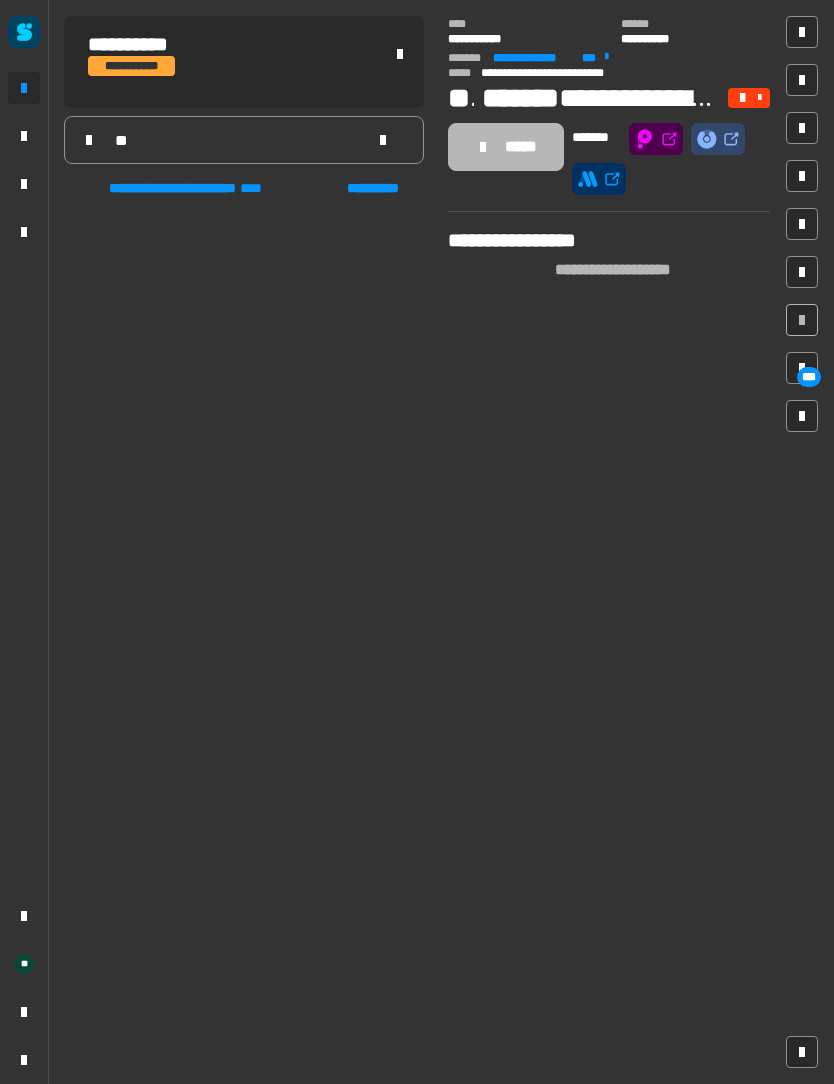 type on "*" 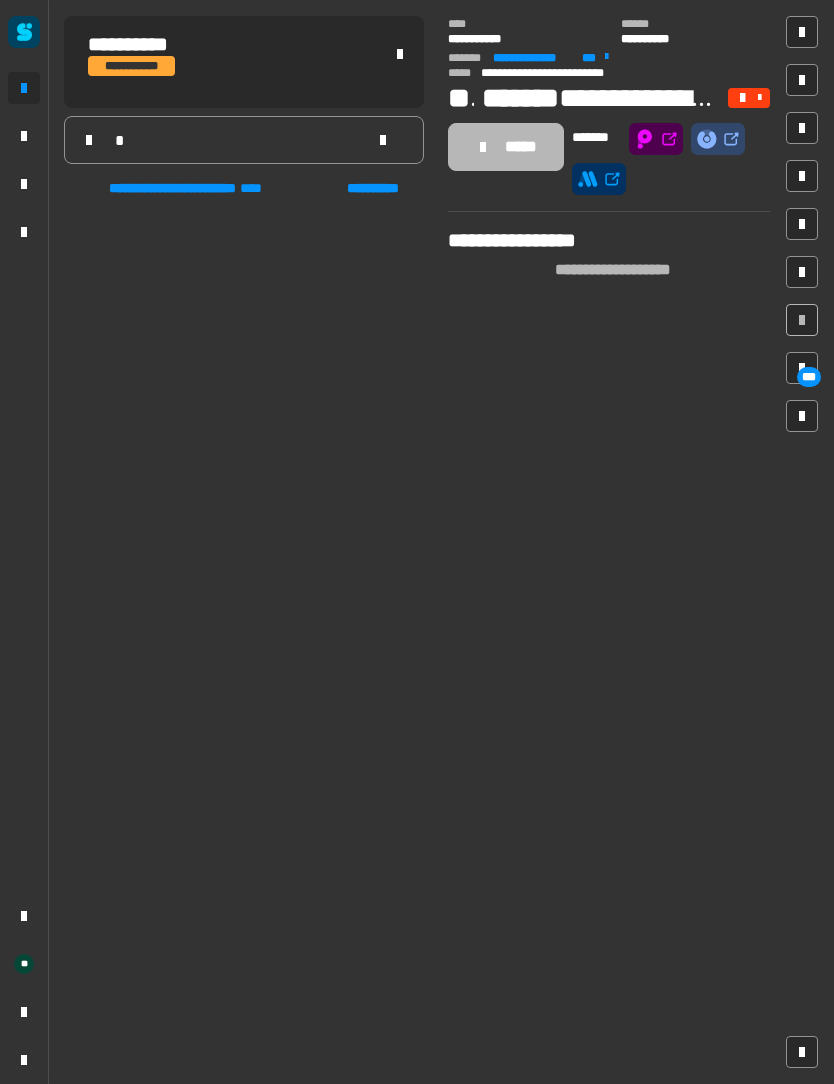 type 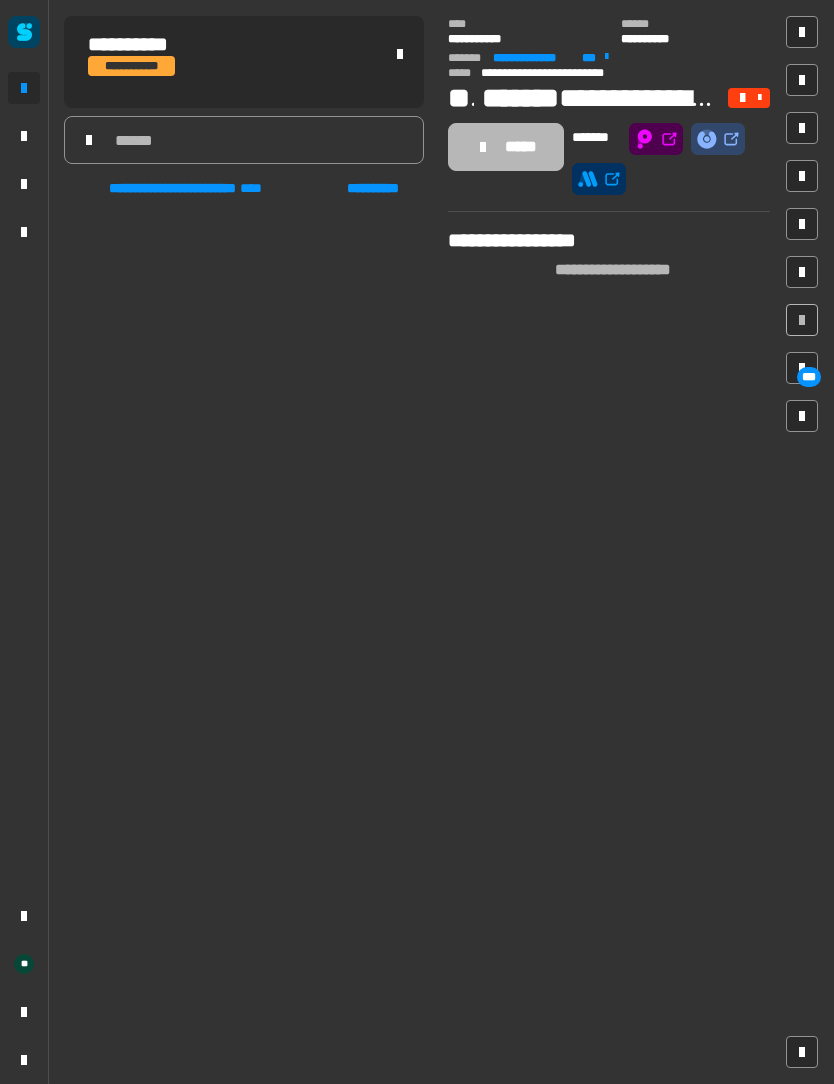 scroll, scrollTop: 188, scrollLeft: 0, axis: vertical 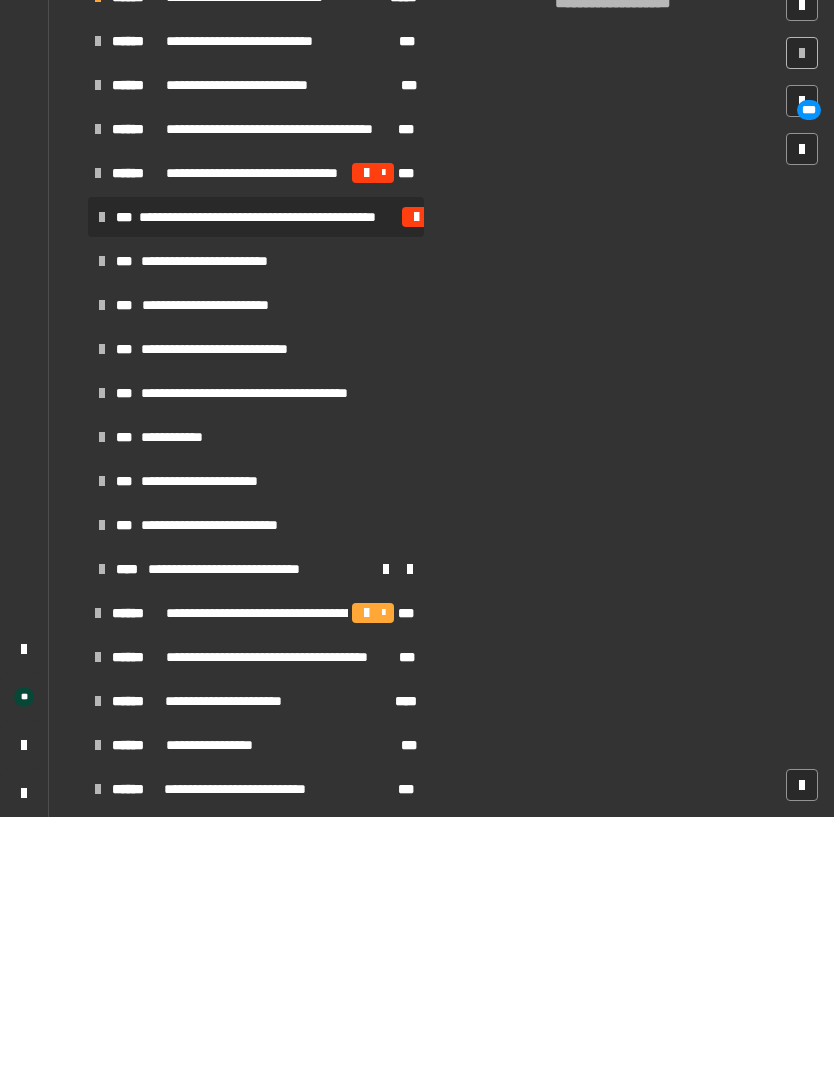 click at bounding box center [74, 440] 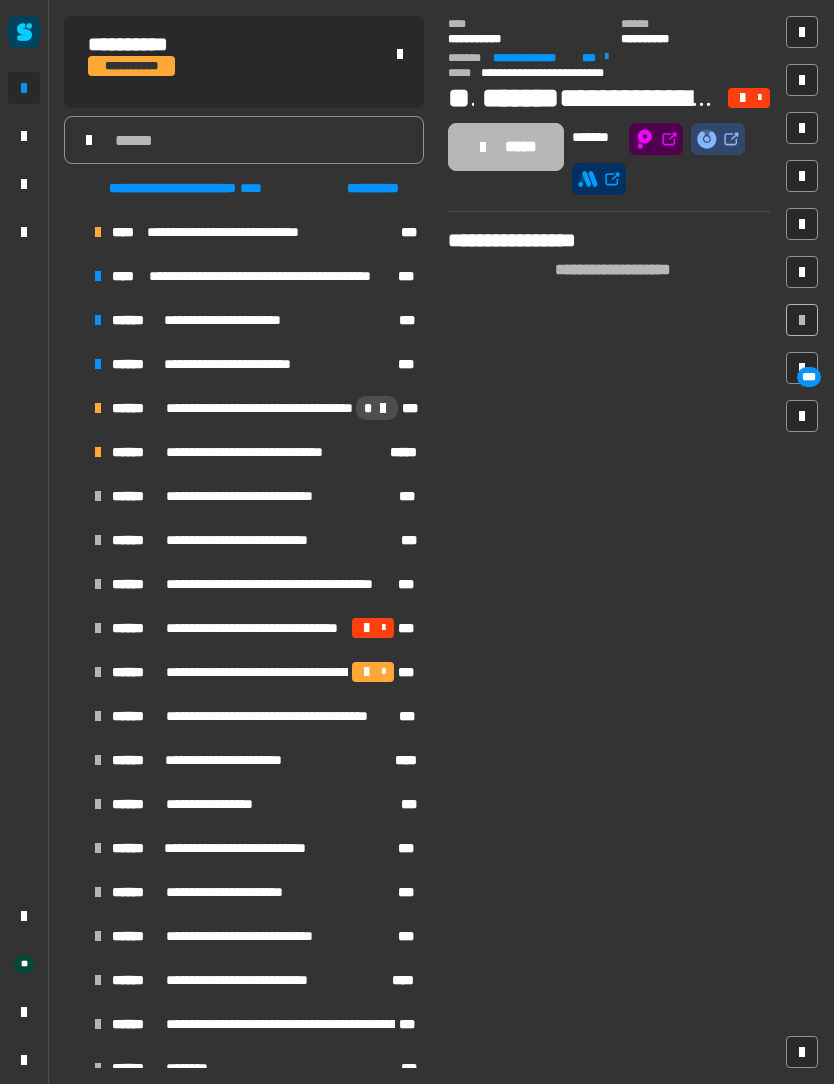 scroll, scrollTop: 0, scrollLeft: 0, axis: both 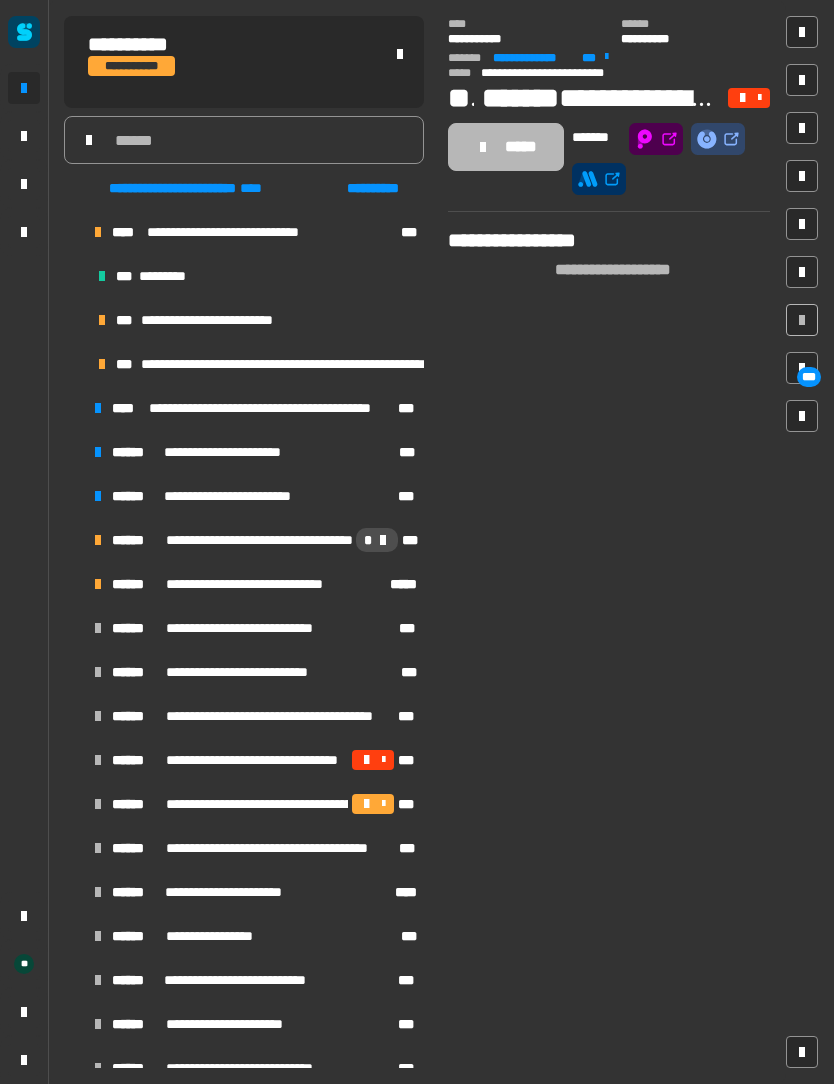 click at bounding box center (74, 232) 